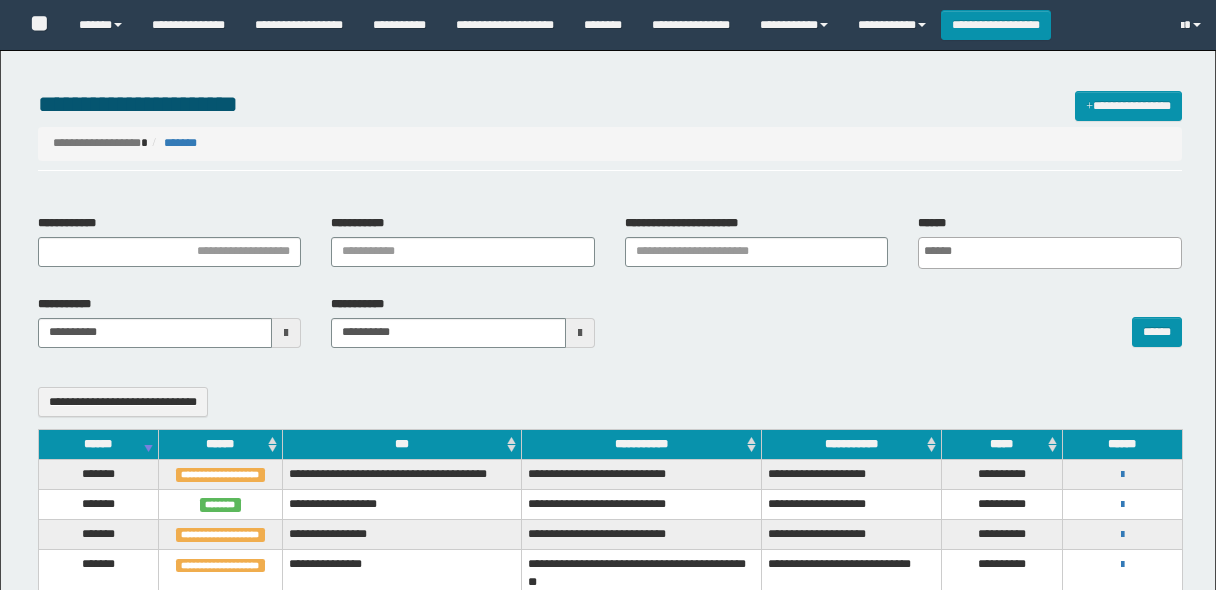 select 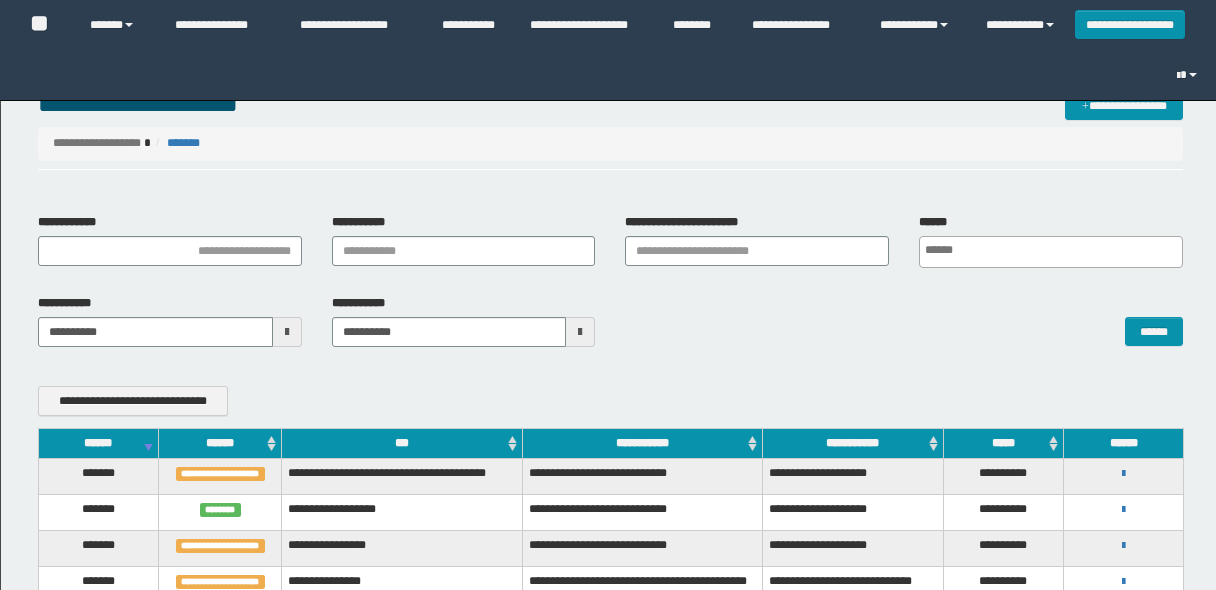 scroll, scrollTop: 167, scrollLeft: 0, axis: vertical 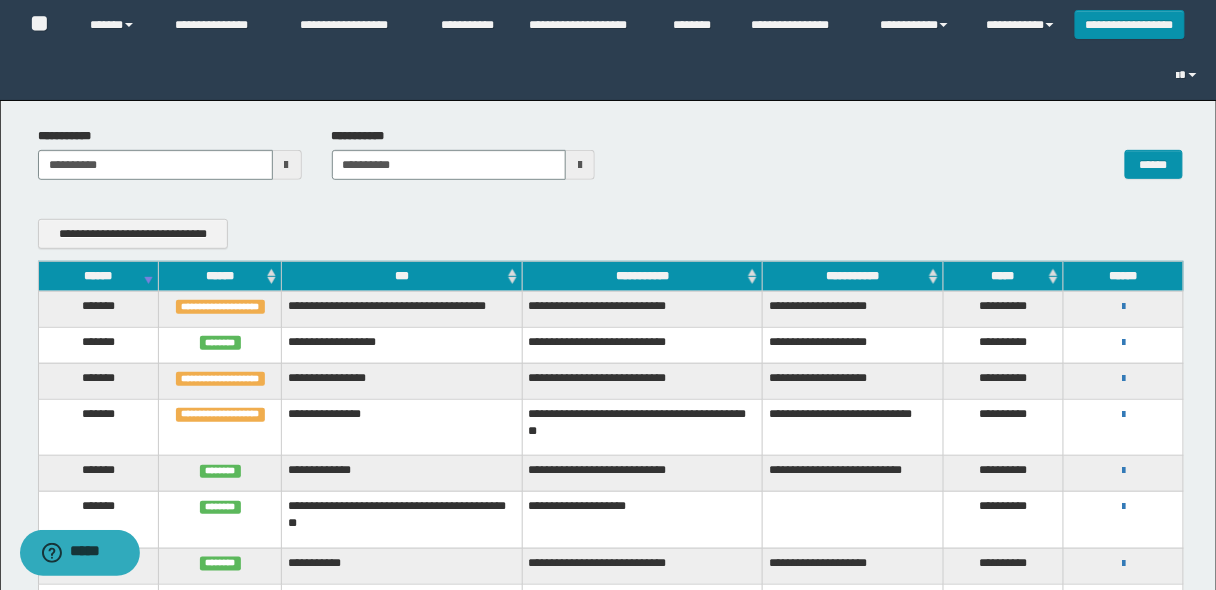 click on "******" at bounding box center (98, 276) 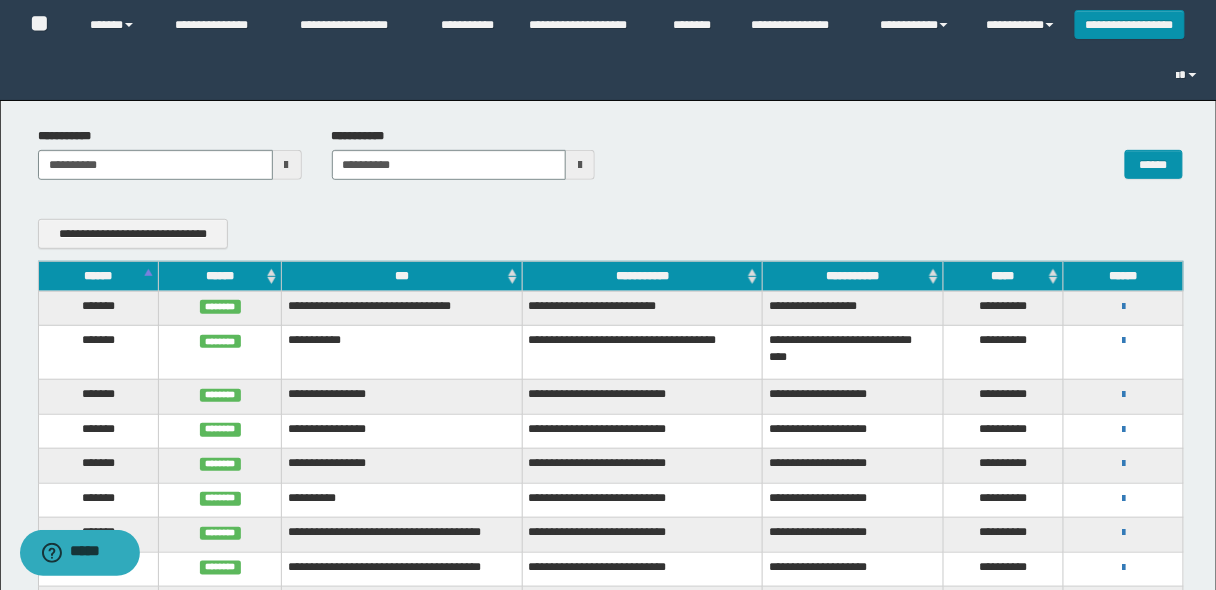 click on "******" at bounding box center [98, 276] 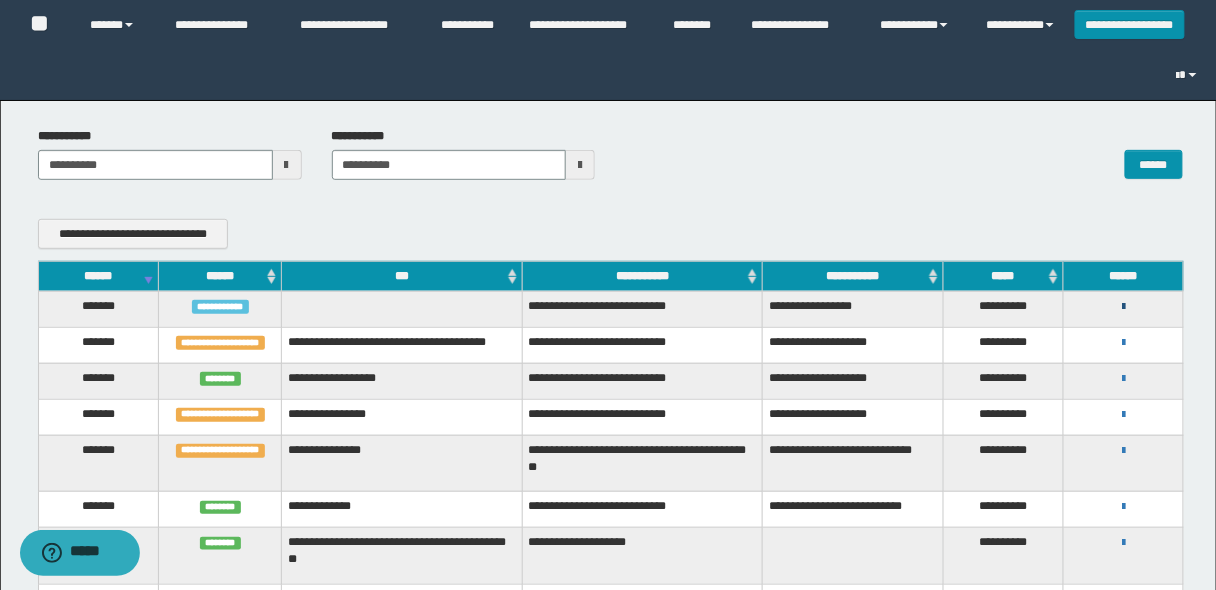 click at bounding box center [1123, 307] 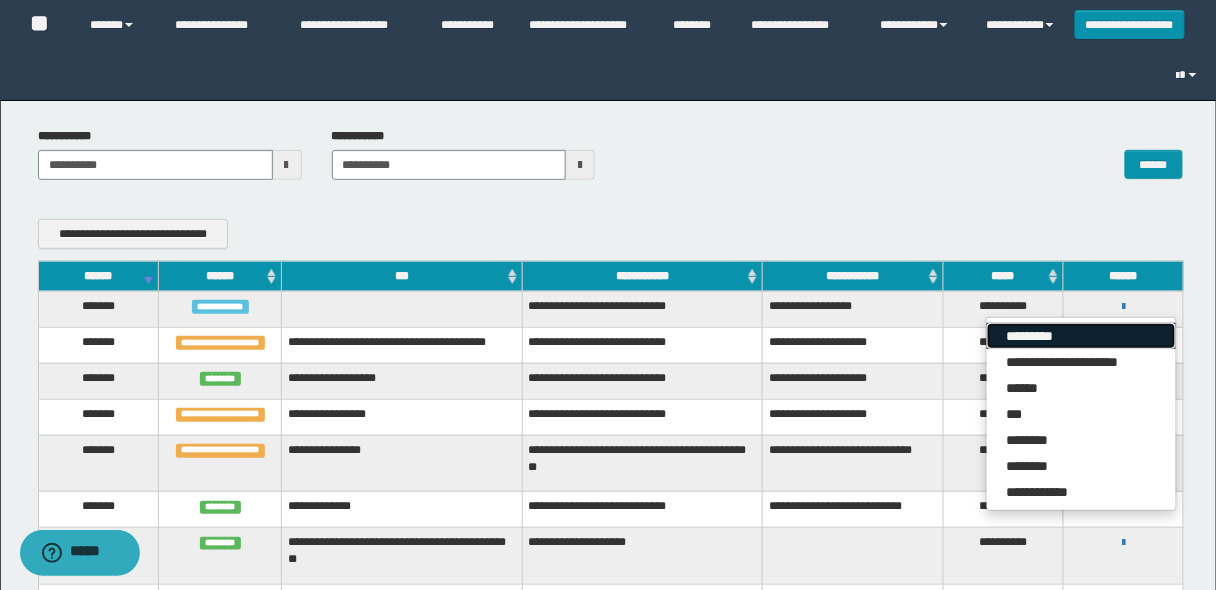 click on "*********" at bounding box center [1081, 336] 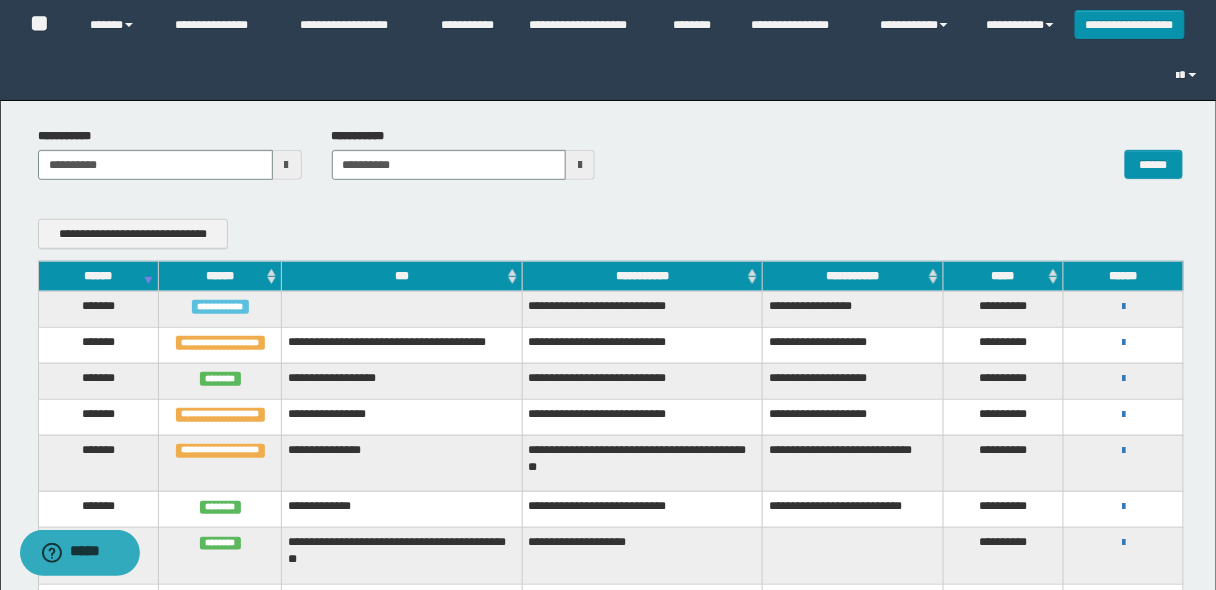 click on "******" at bounding box center [98, 276] 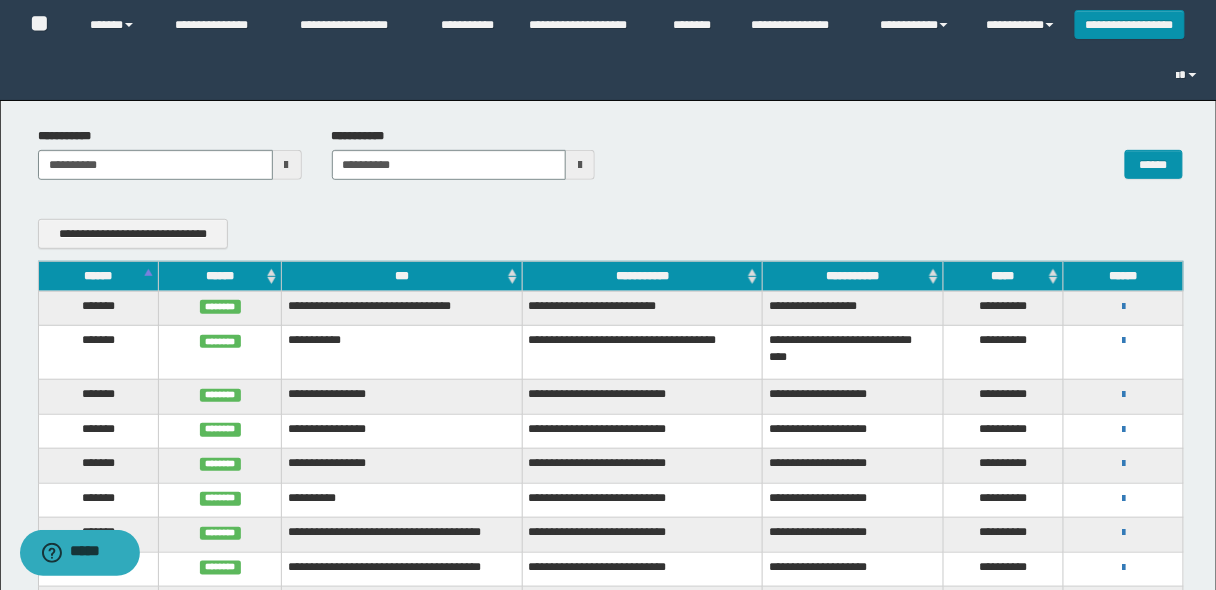 click on "******" at bounding box center [98, 276] 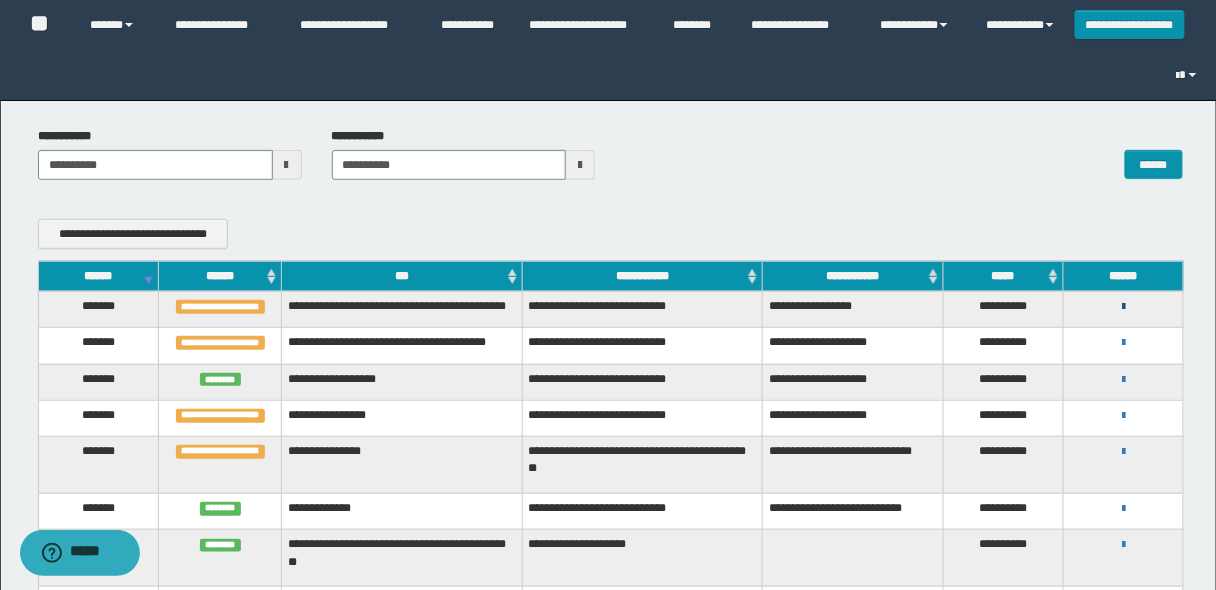 click at bounding box center (1123, 307) 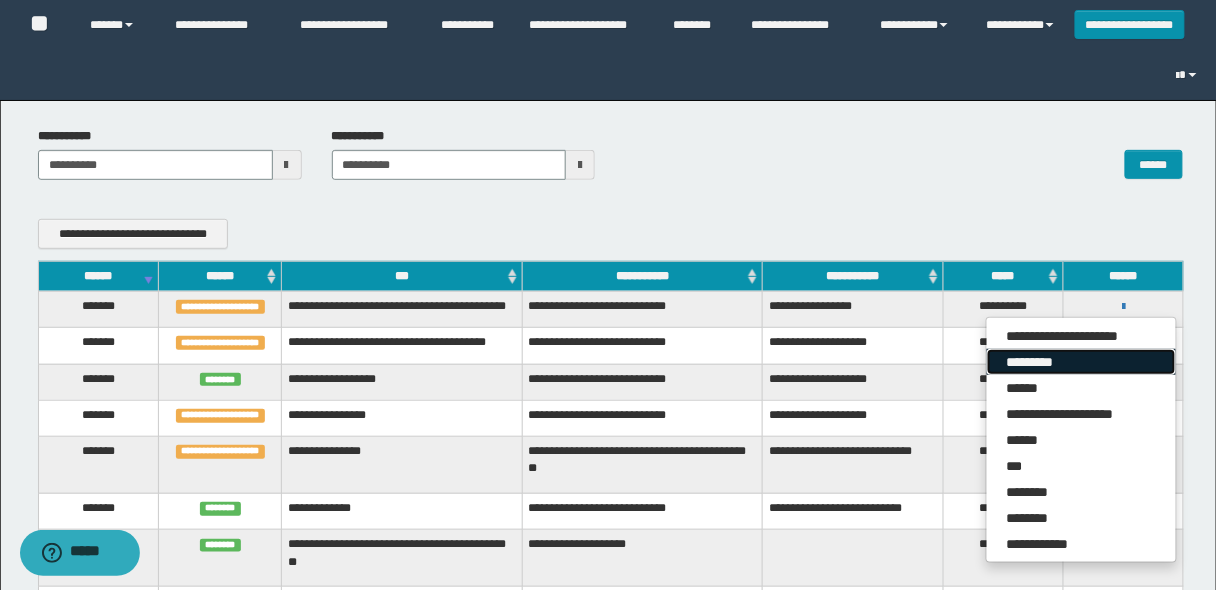 click on "*********" at bounding box center (1081, 362) 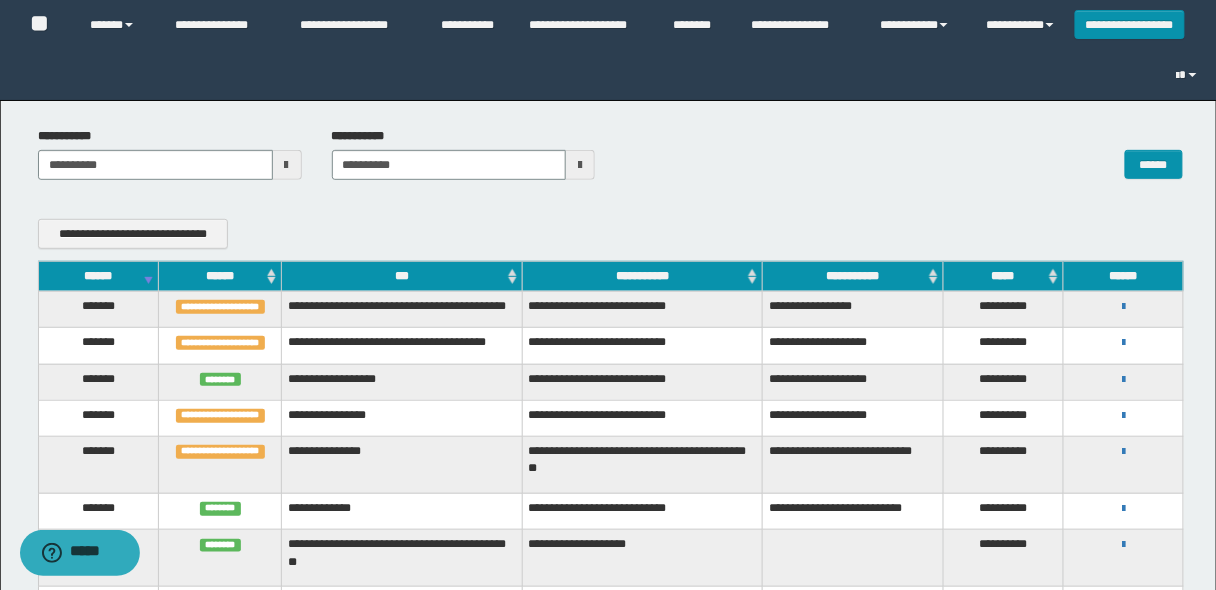 click on "******" at bounding box center [98, 276] 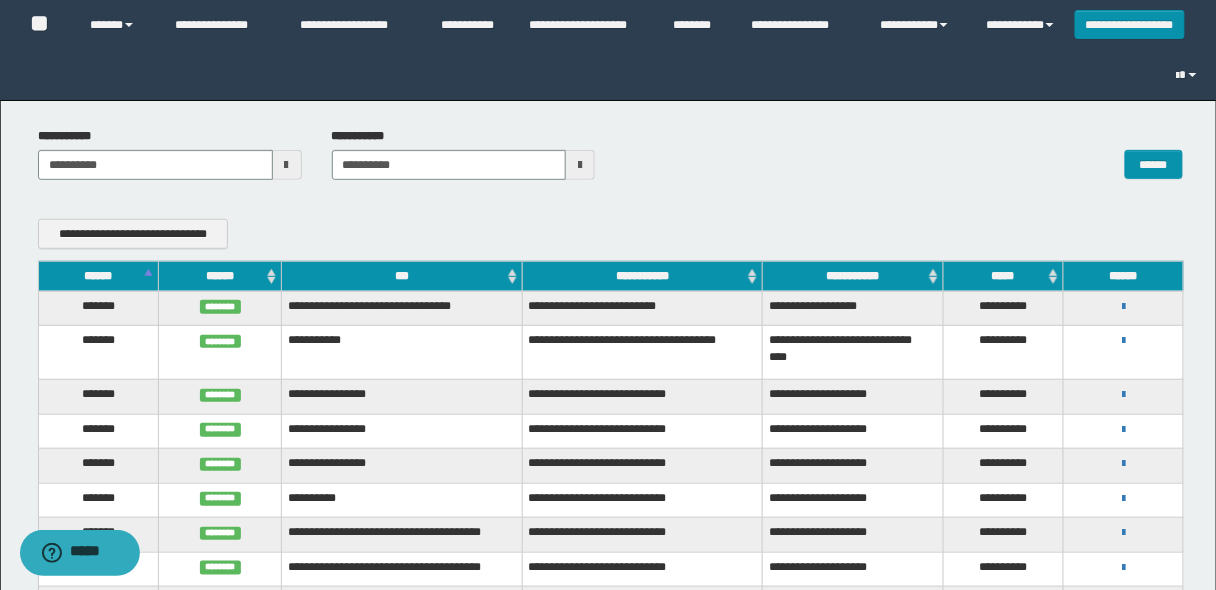 click on "******" at bounding box center [98, 276] 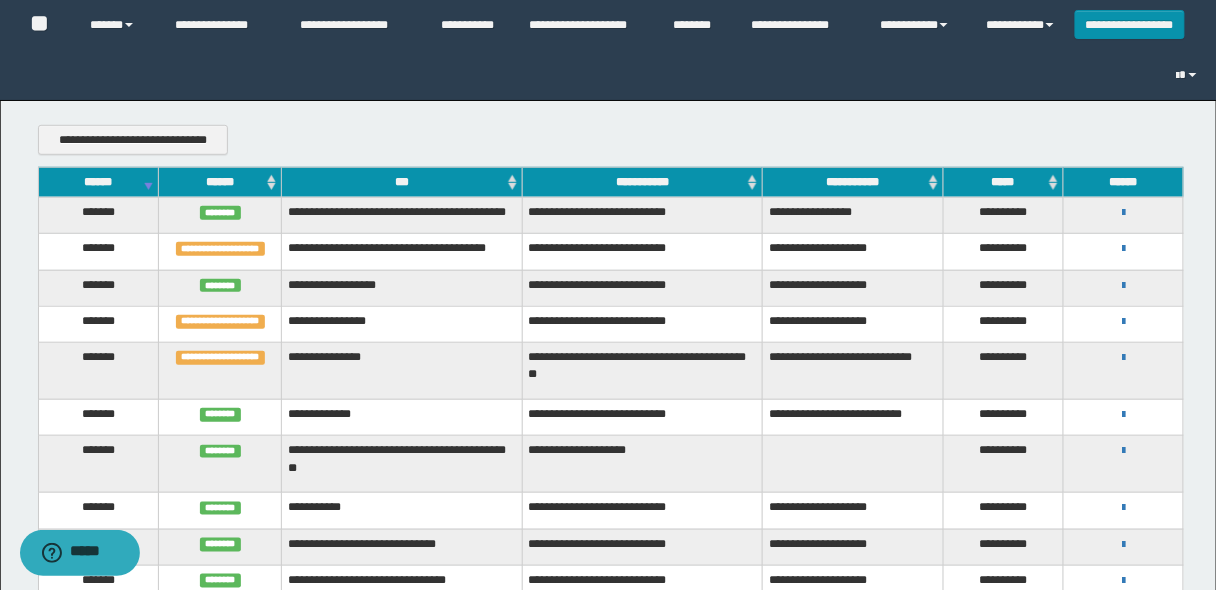 scroll, scrollTop: 407, scrollLeft: 0, axis: vertical 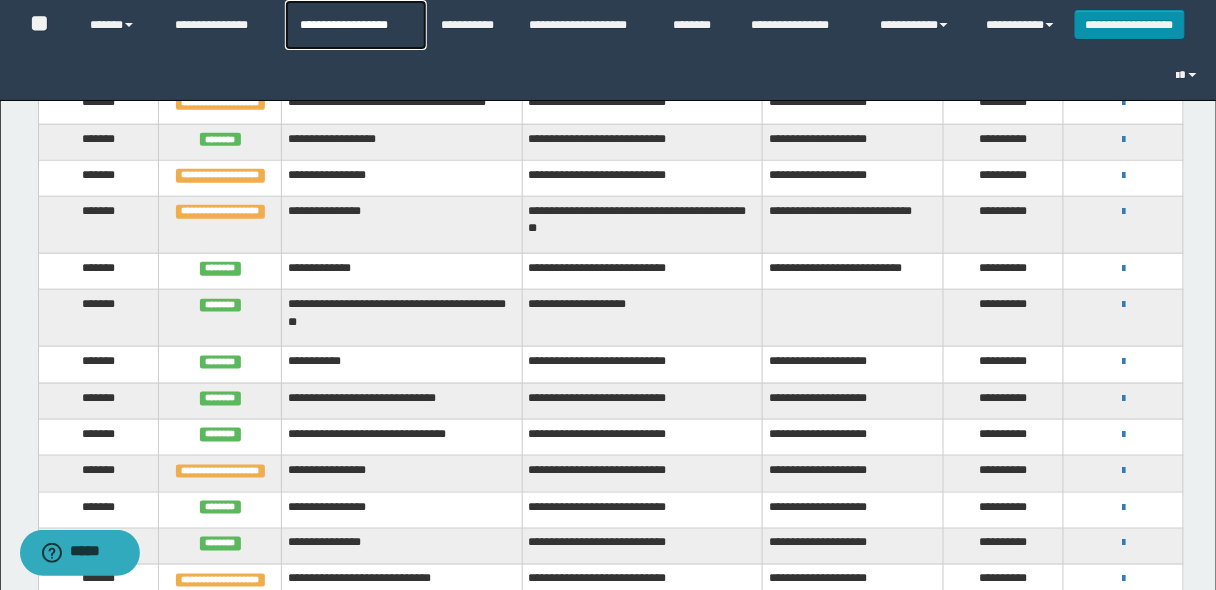 click on "**********" at bounding box center (355, 25) 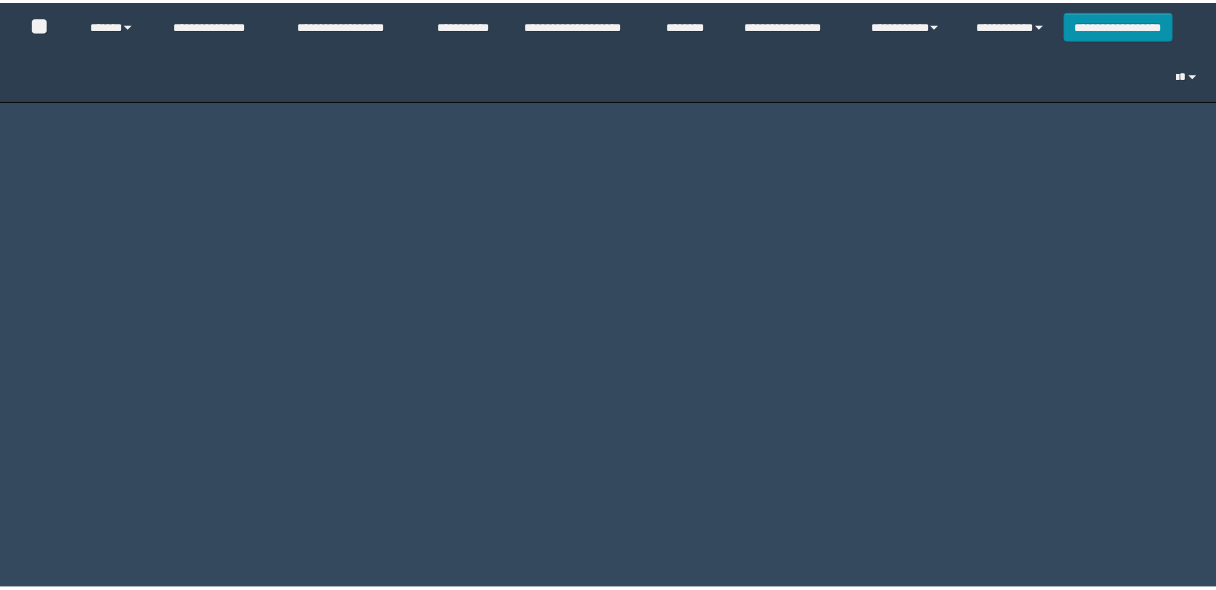scroll, scrollTop: 0, scrollLeft: 0, axis: both 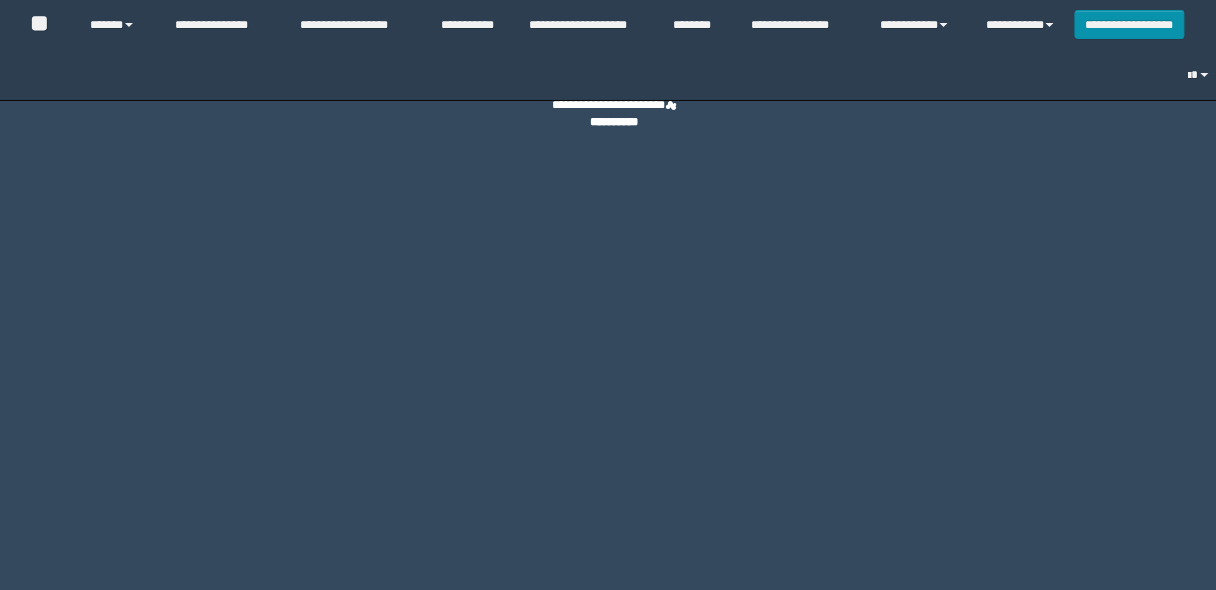 select on "****" 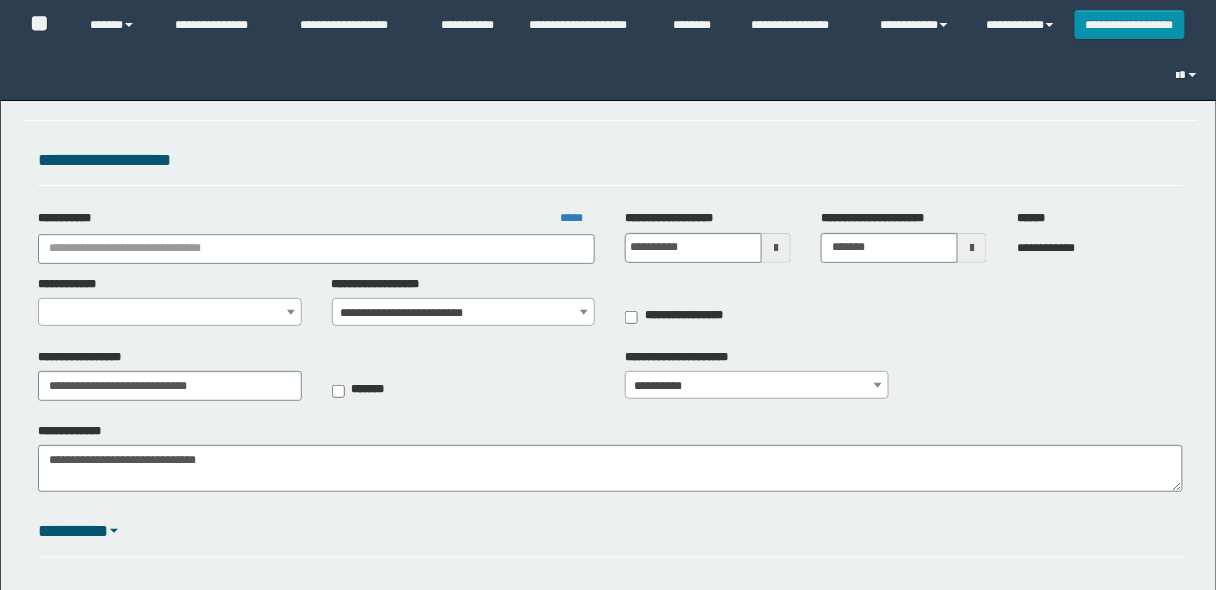 type on "**********" 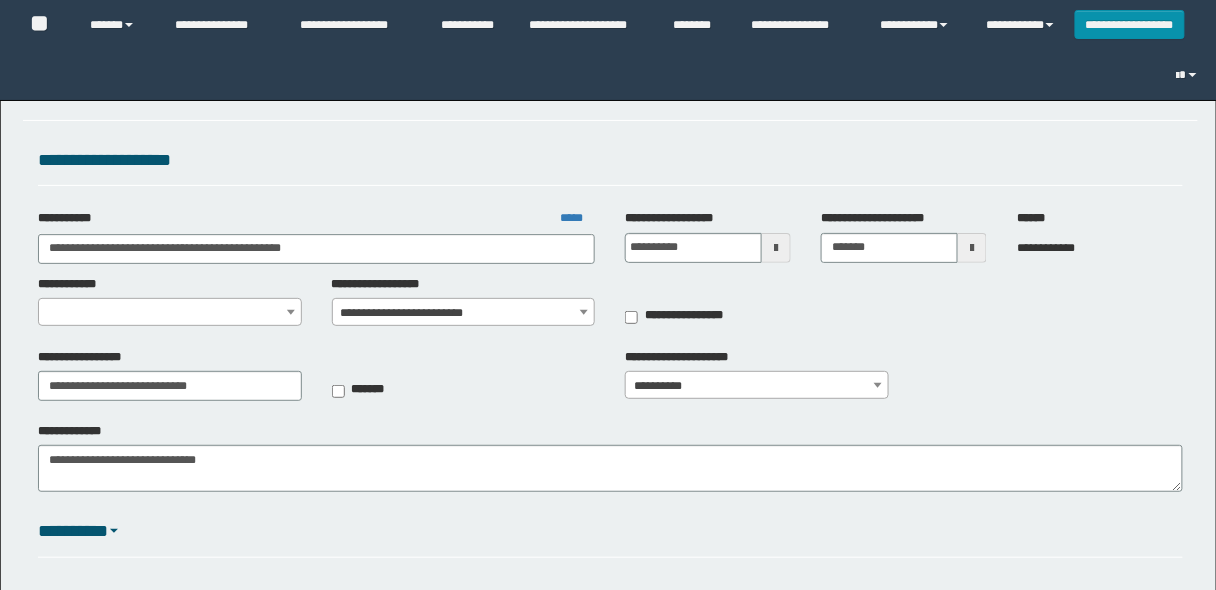 select on "**" 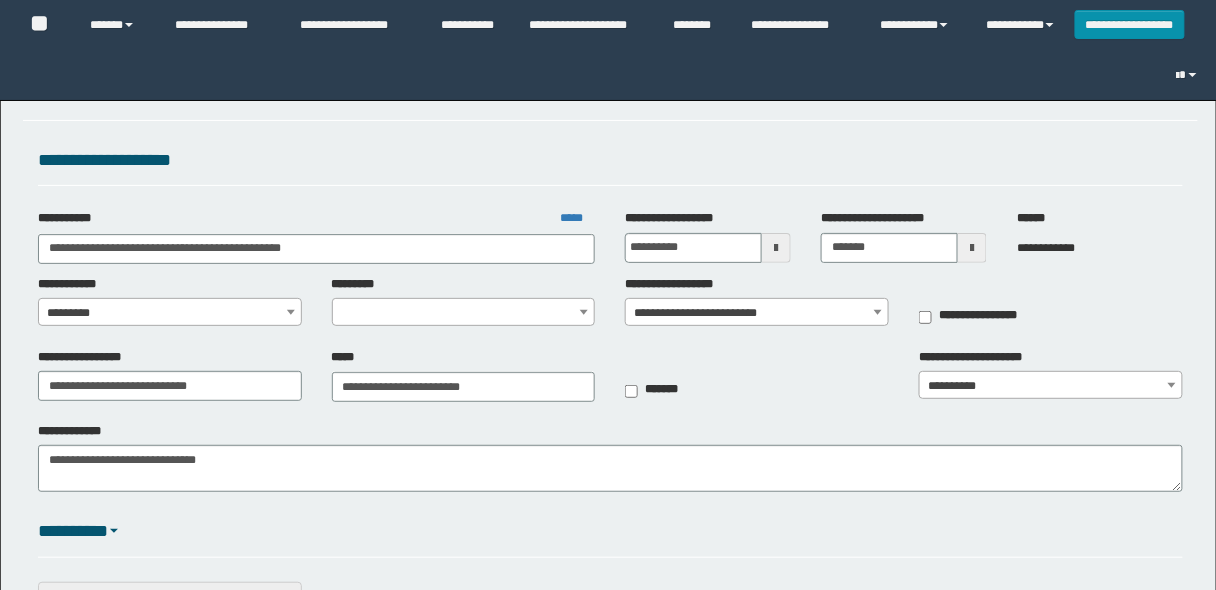 select on "****" 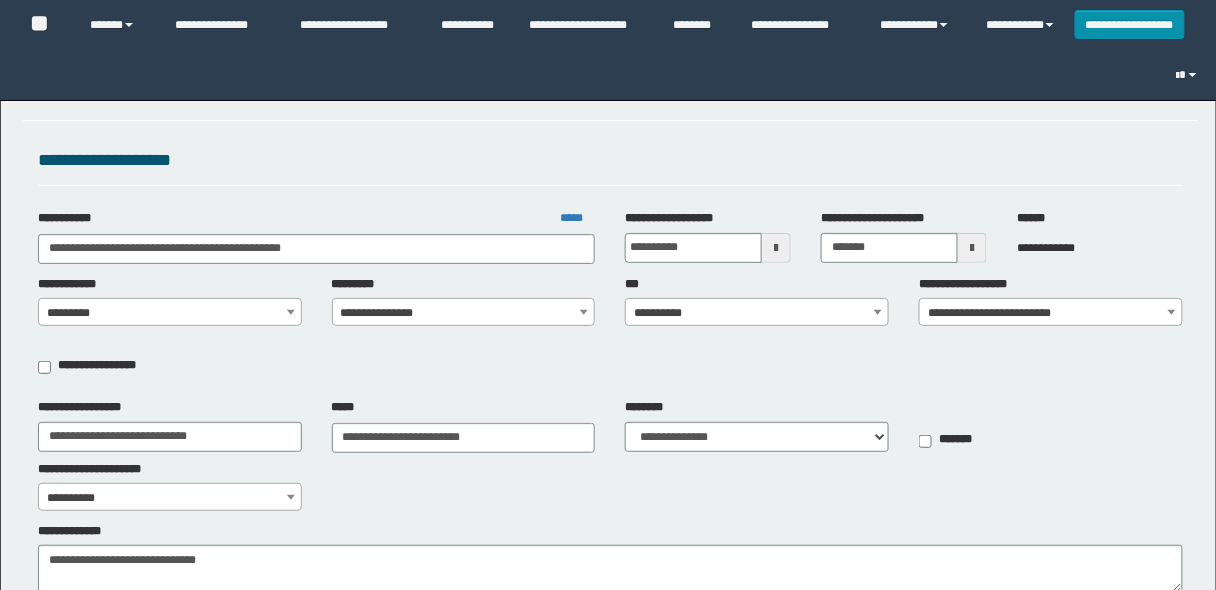 scroll, scrollTop: 0, scrollLeft: 0, axis: both 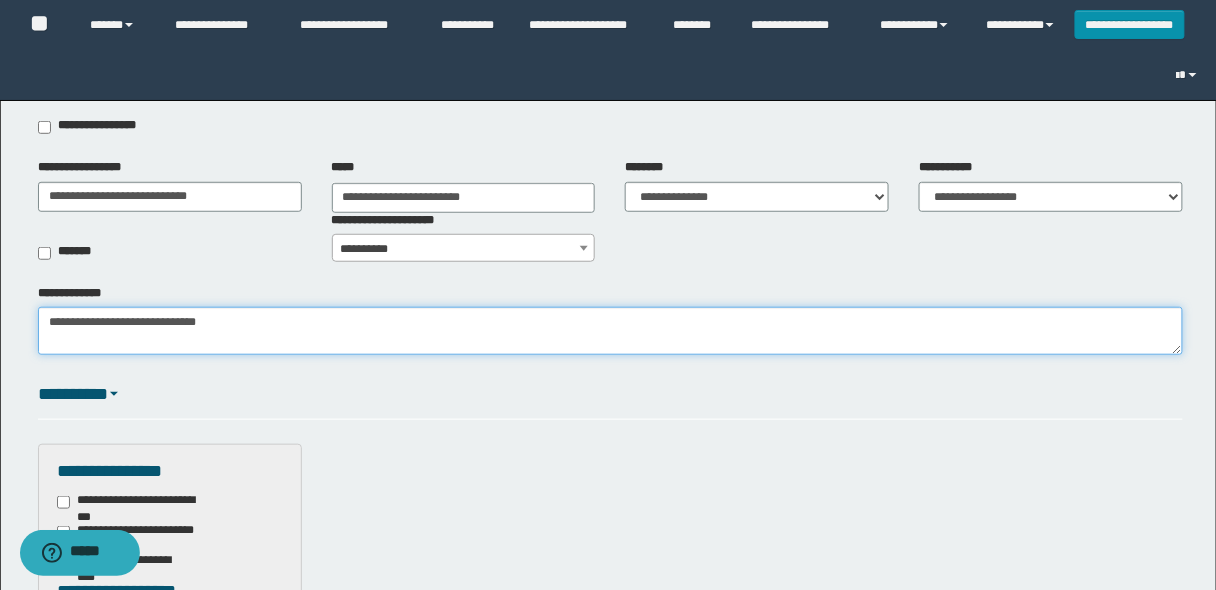 drag, startPoint x: 213, startPoint y: 320, endPoint x: 0, endPoint y: 274, distance: 217.91054 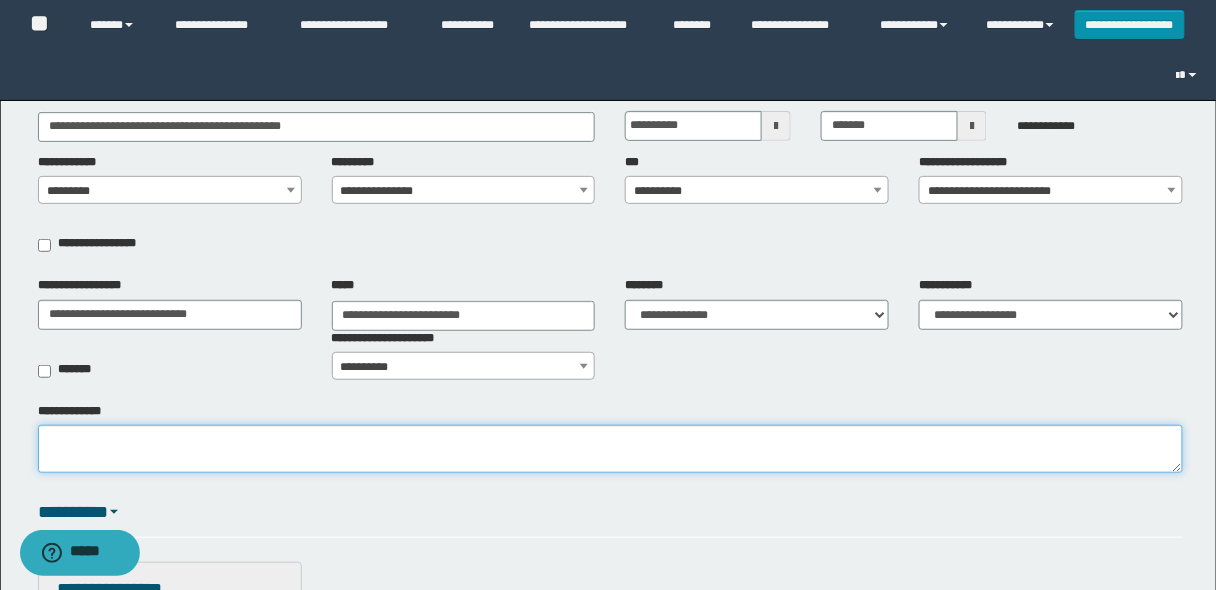 scroll, scrollTop: 0, scrollLeft: 0, axis: both 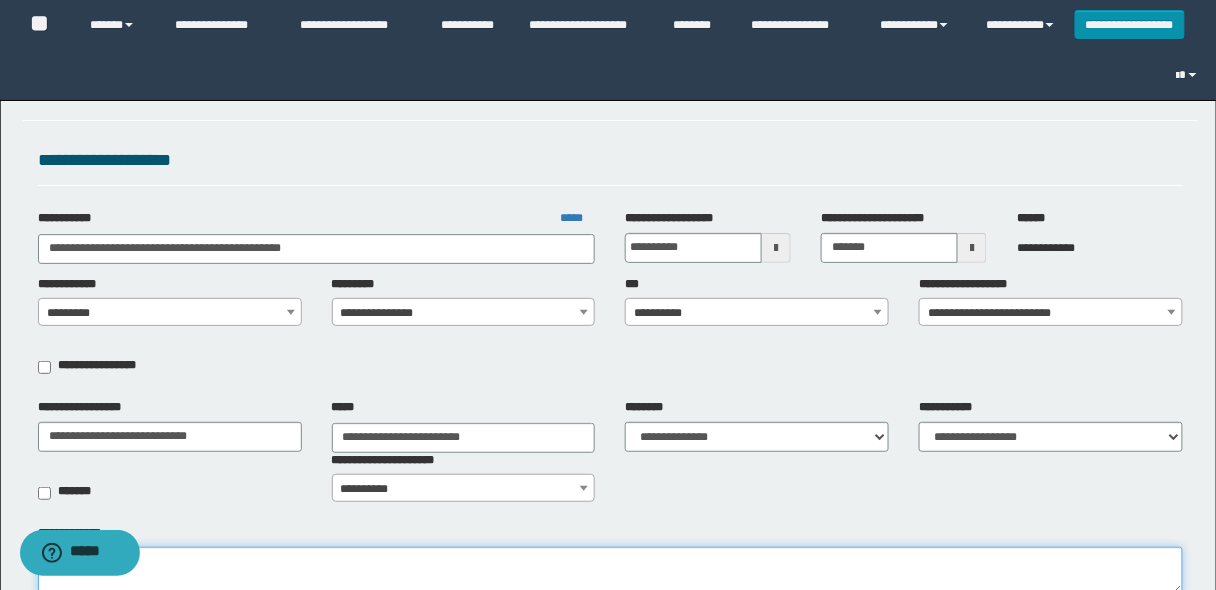 type 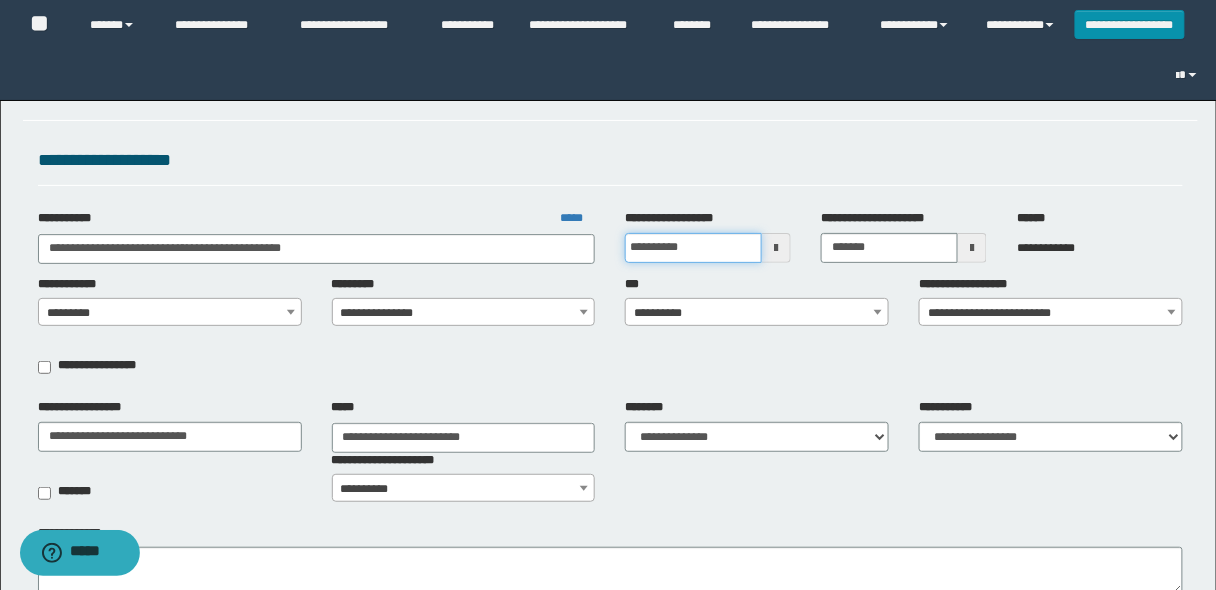 click on "**********" at bounding box center [693, 248] 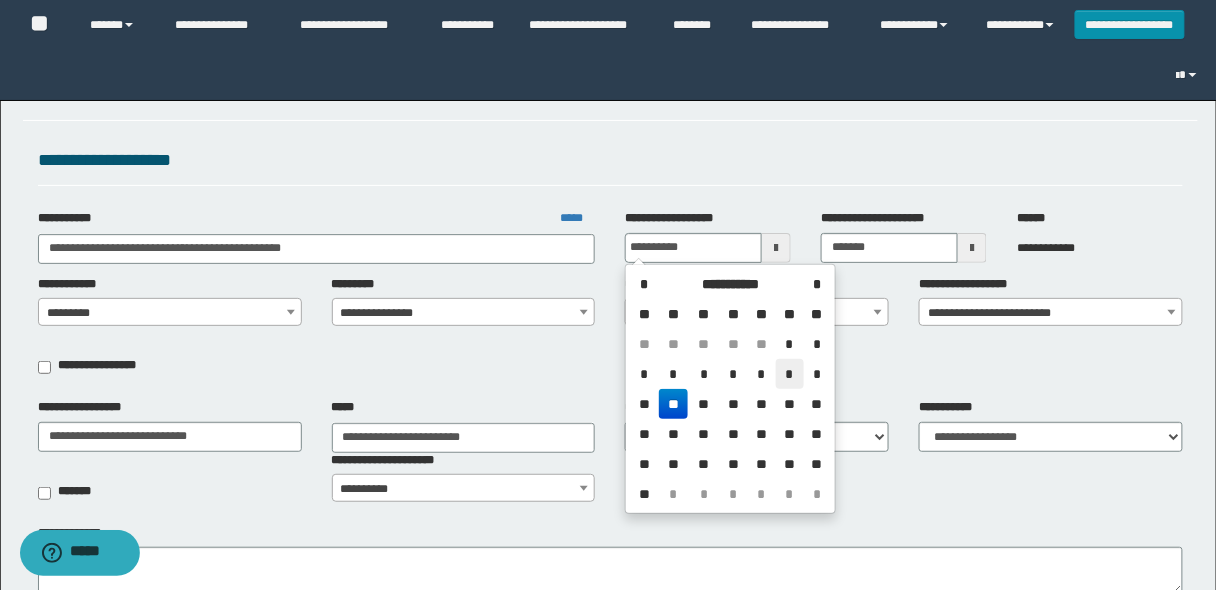 click on "*" at bounding box center (790, 374) 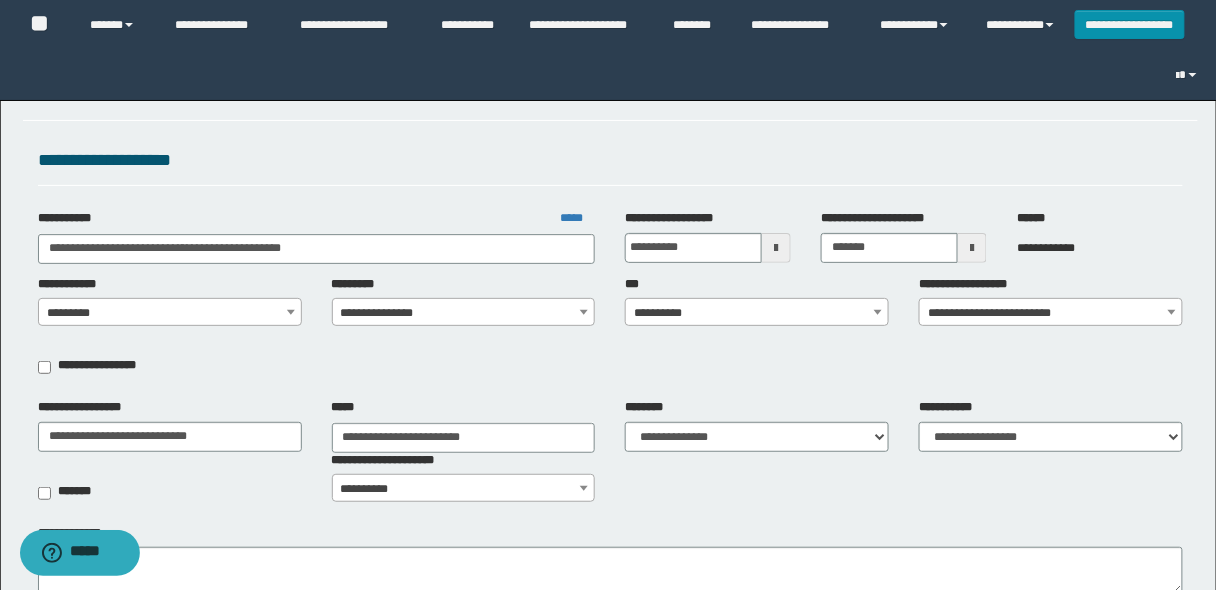click on "**********" at bounding box center (757, 313) 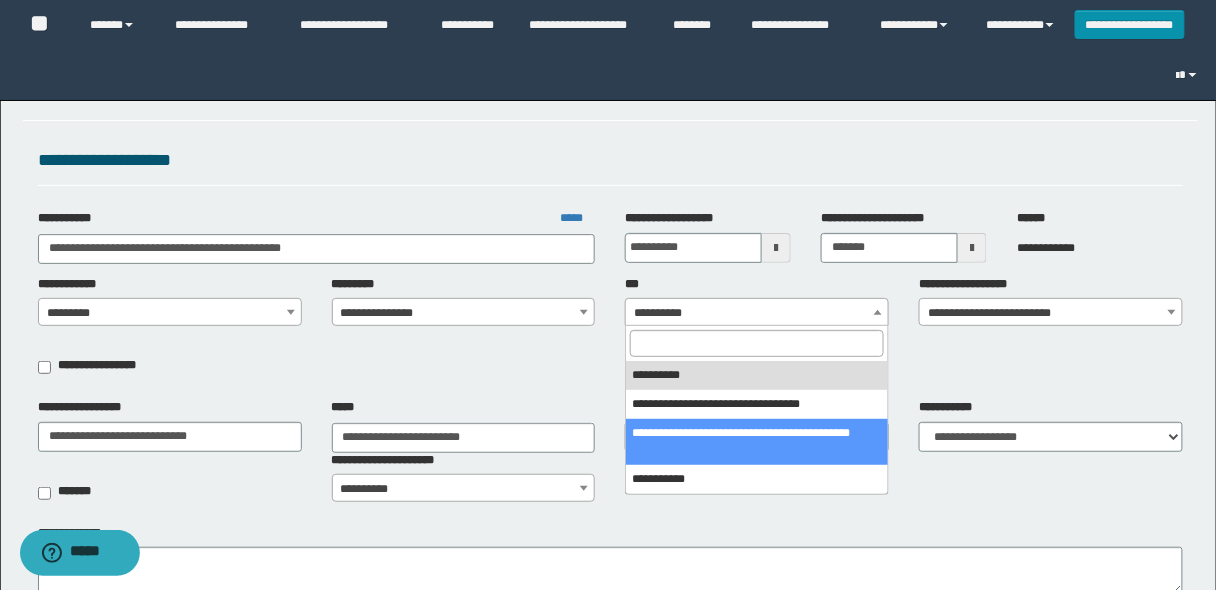 select on "***" 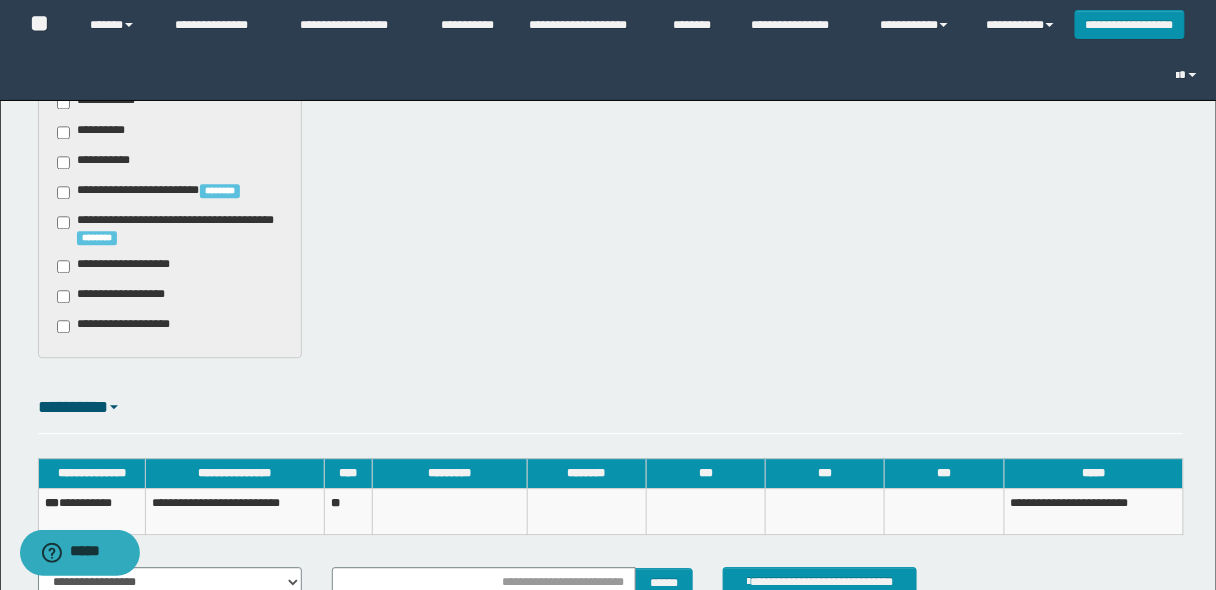scroll, scrollTop: 1280, scrollLeft: 0, axis: vertical 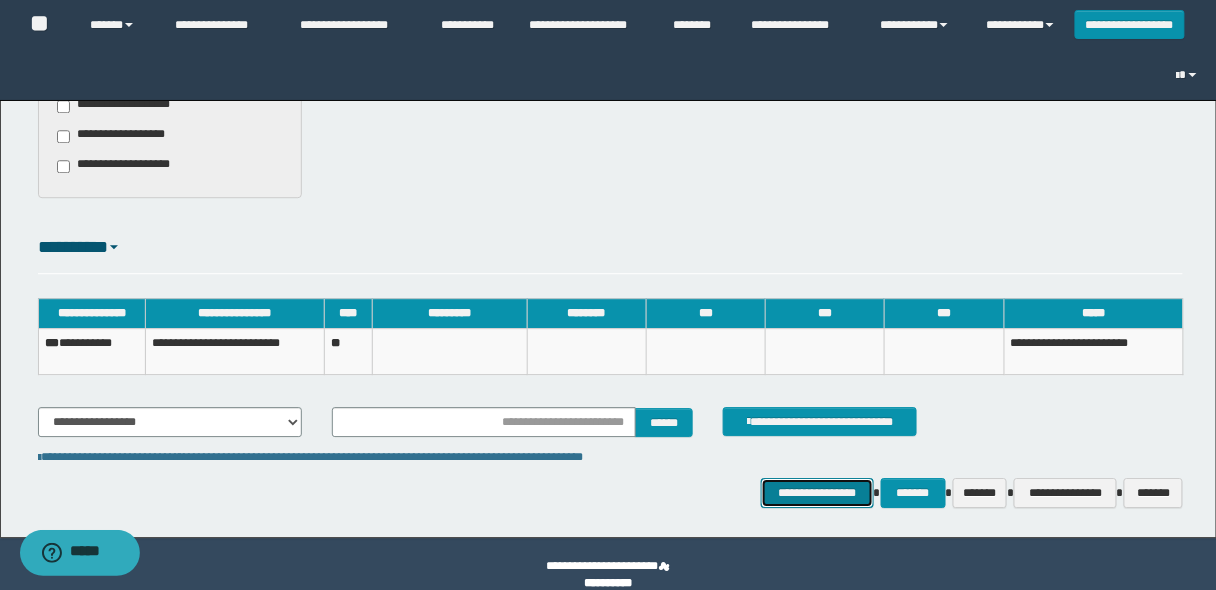 click on "**********" at bounding box center [817, 492] 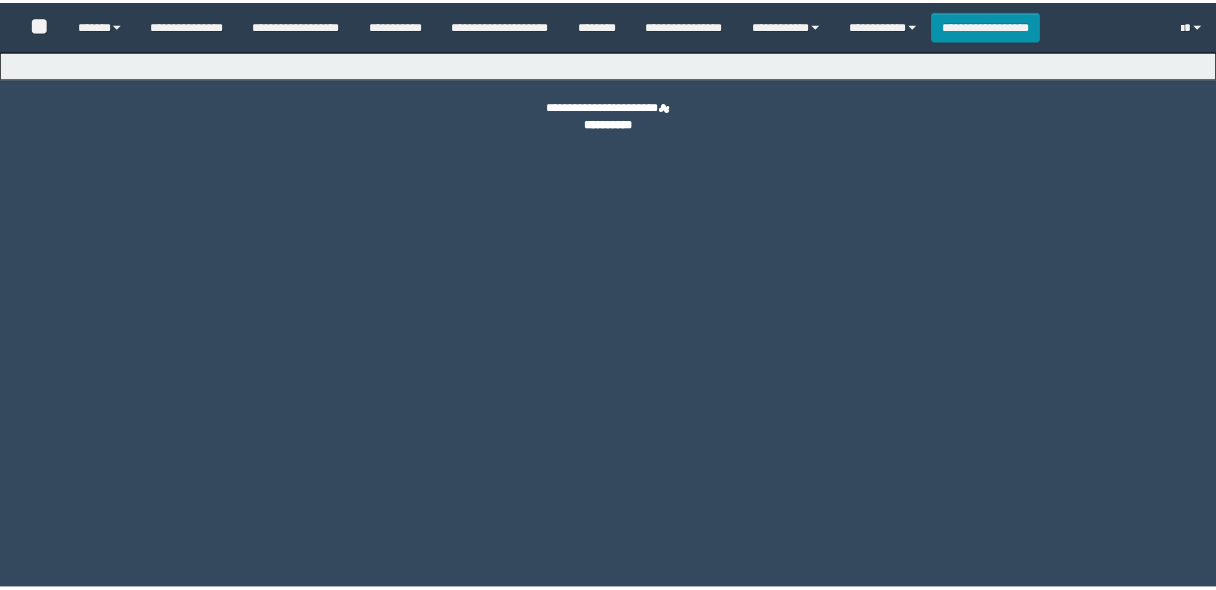 scroll, scrollTop: 0, scrollLeft: 0, axis: both 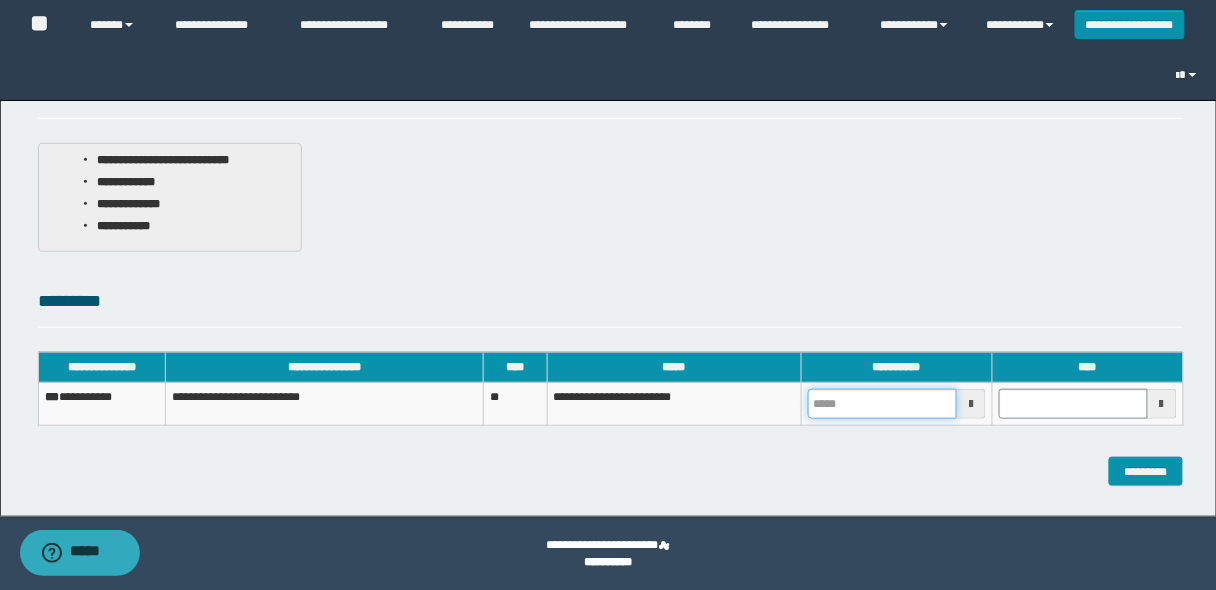 click at bounding box center [882, 404] 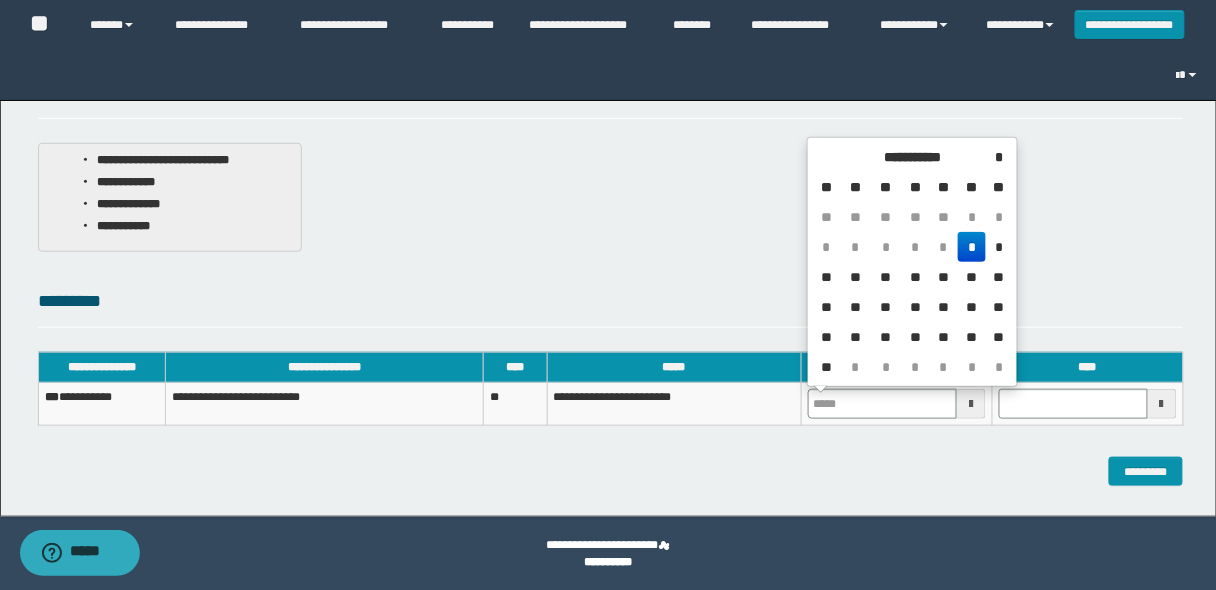 click on "*" at bounding box center (972, 247) 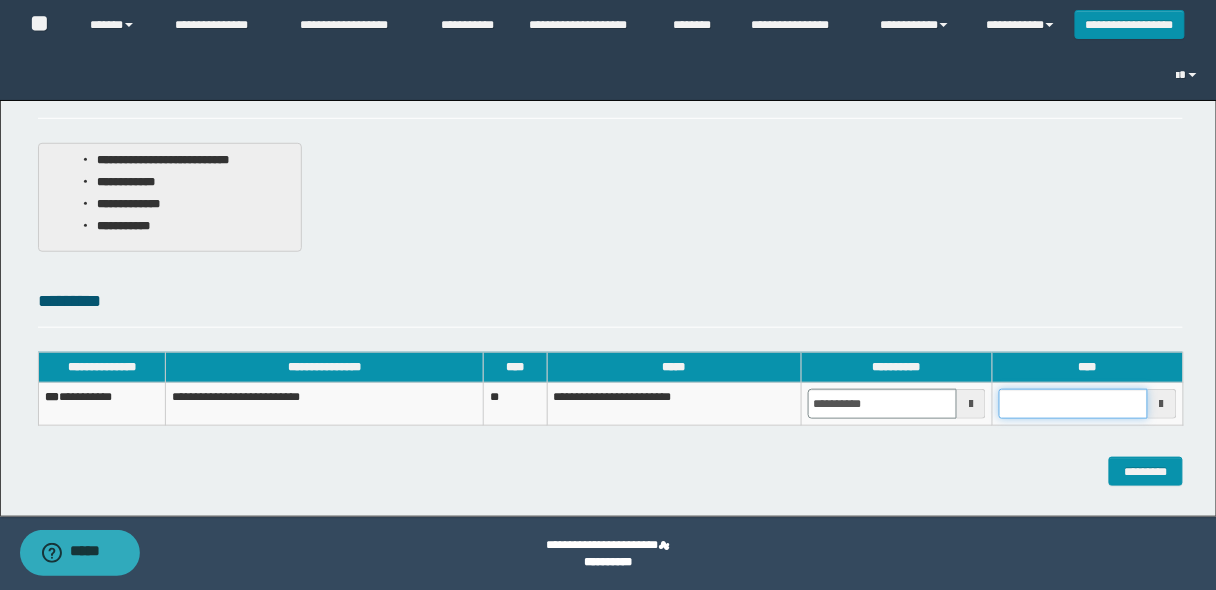 click at bounding box center (1073, 404) 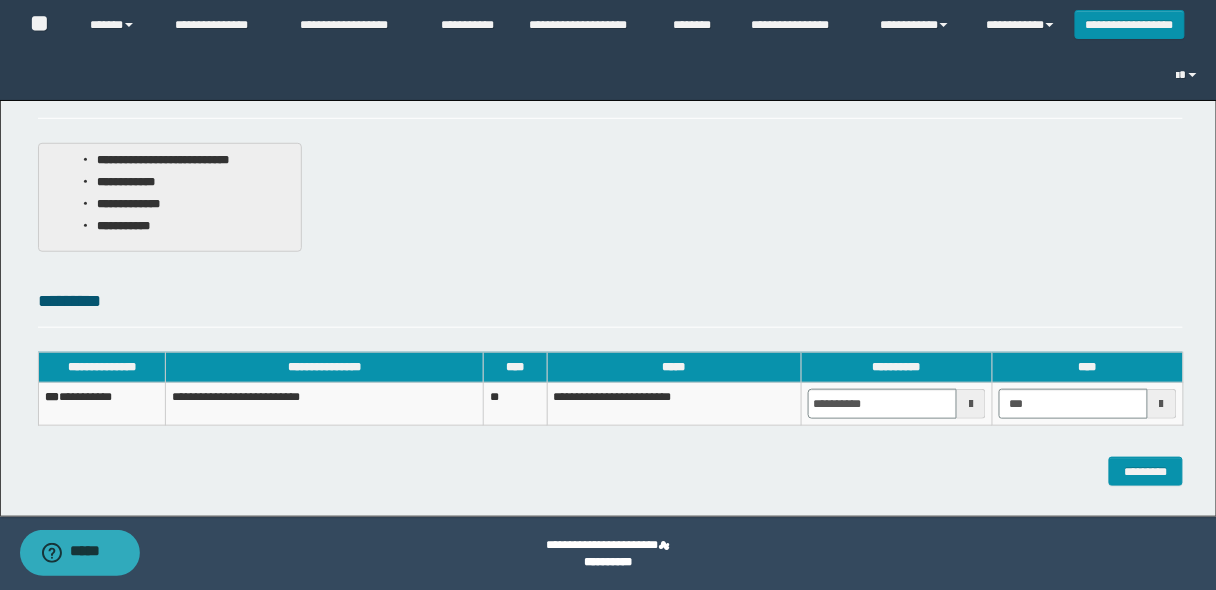 type on "*******" 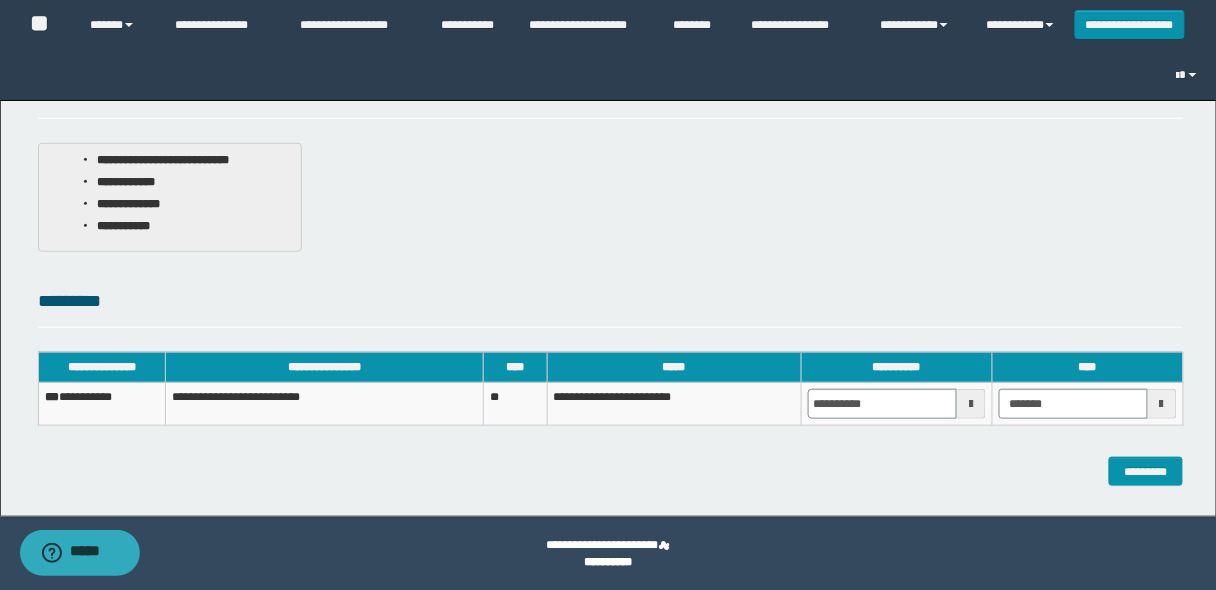 click on "*********" at bounding box center (611, 471) 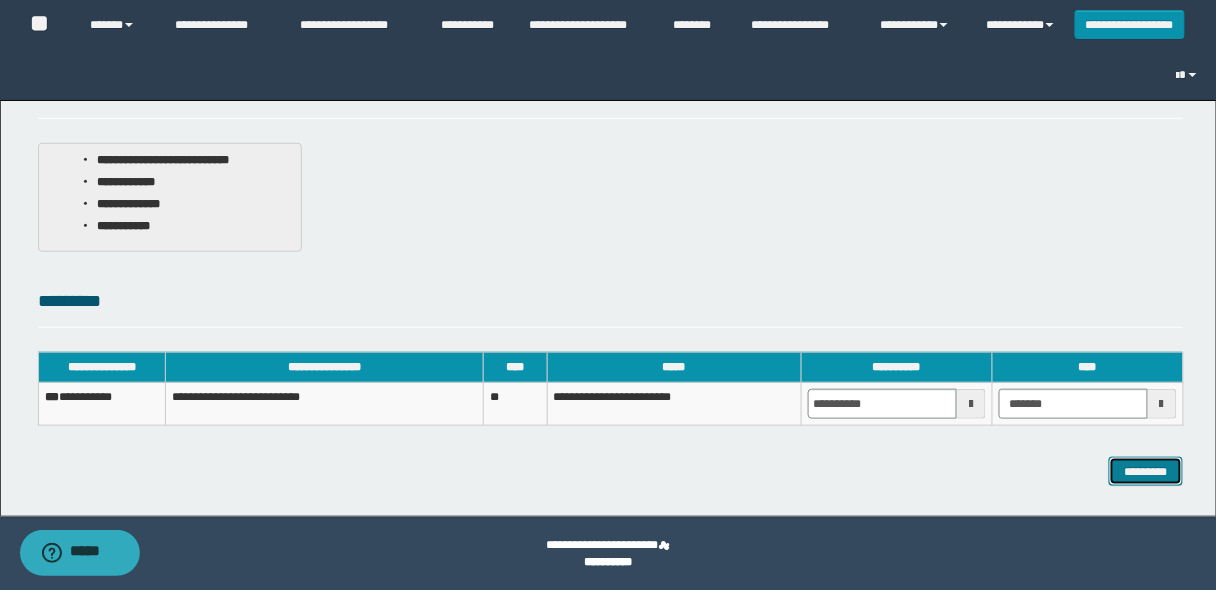 click on "*********" at bounding box center [1146, 471] 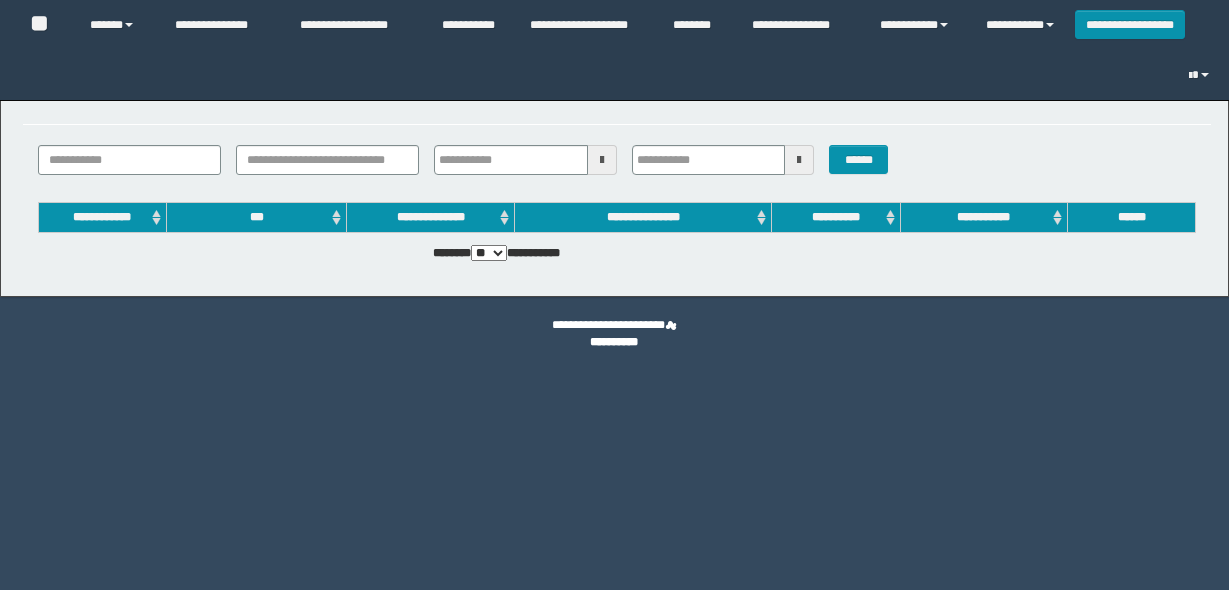 scroll, scrollTop: 0, scrollLeft: 0, axis: both 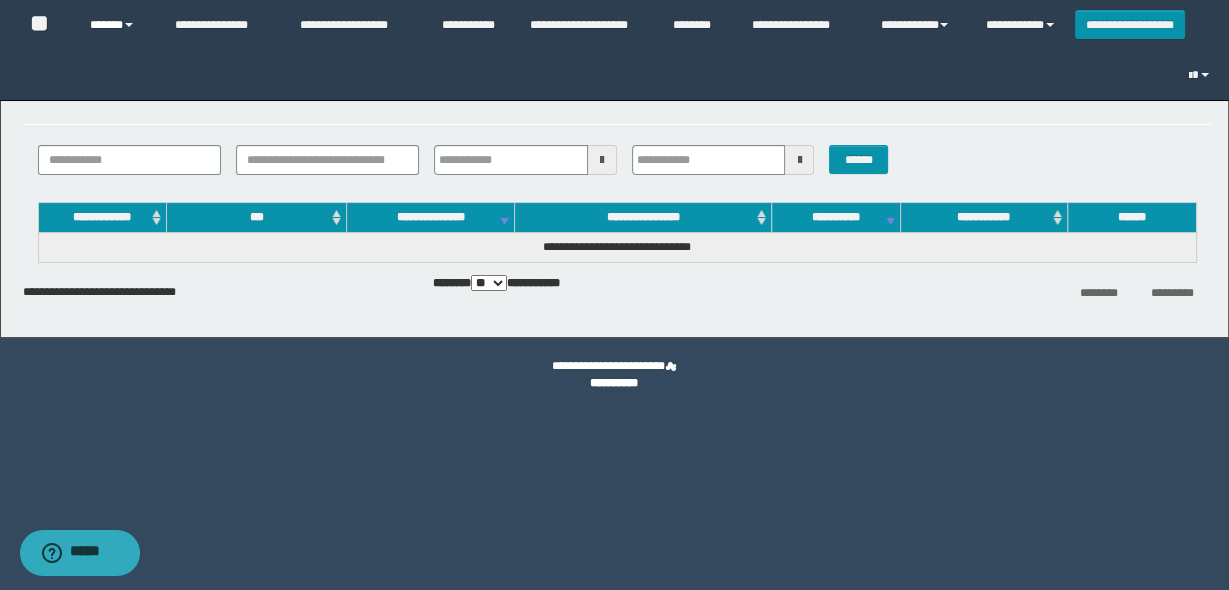 click at bounding box center (129, 25) 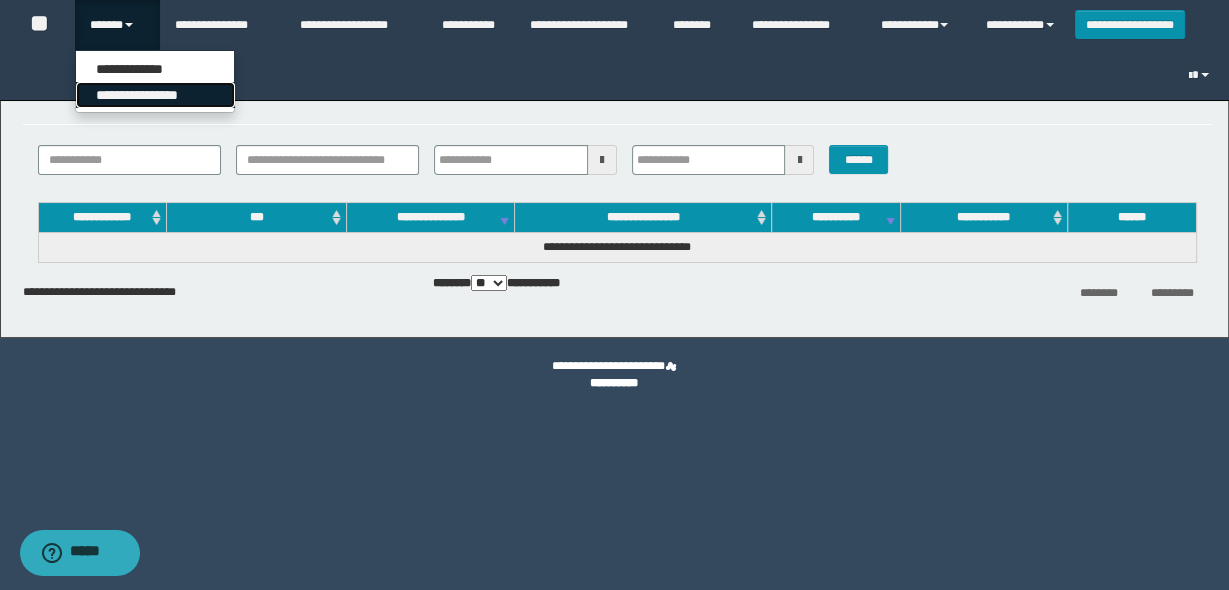 click on "**********" at bounding box center [155, 95] 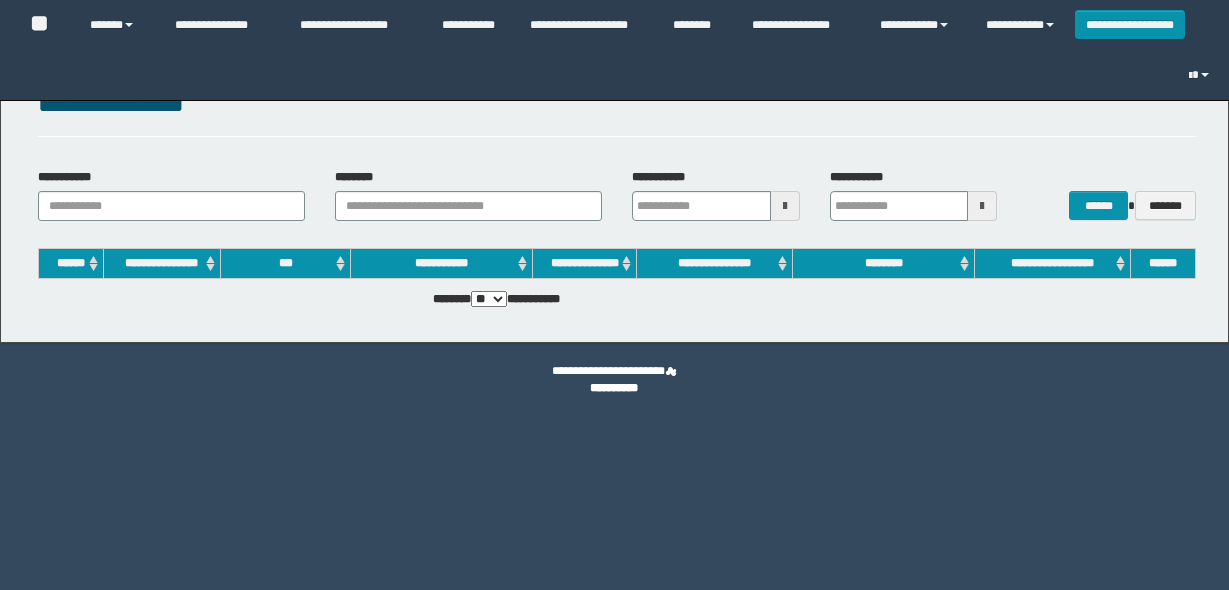 scroll, scrollTop: 0, scrollLeft: 0, axis: both 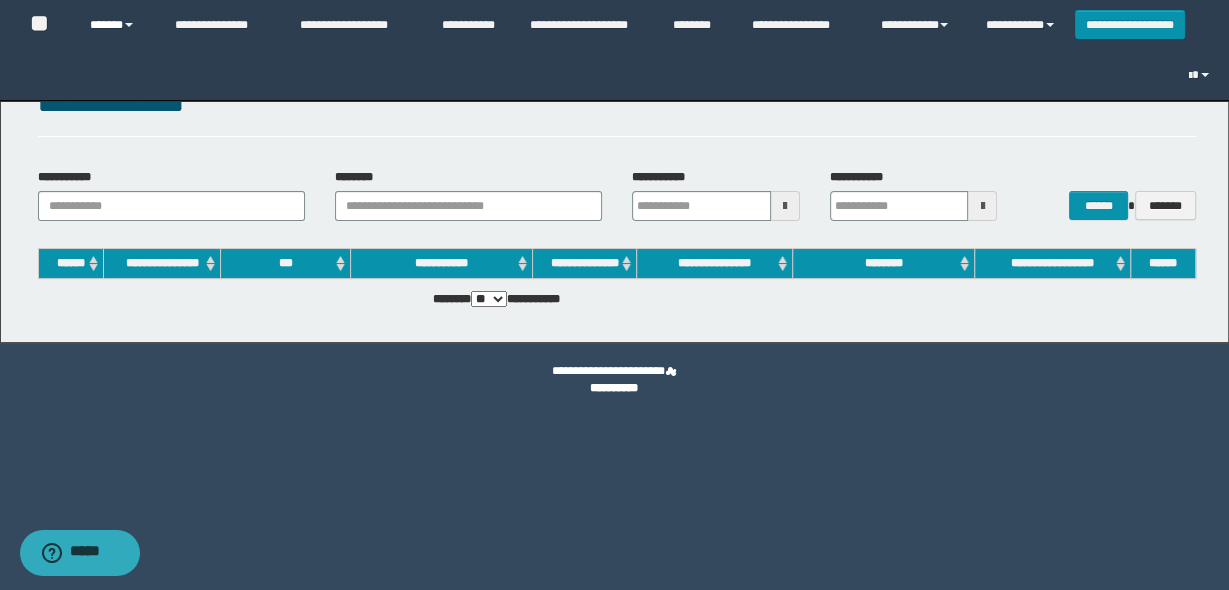 click on "******" at bounding box center [117, 25] 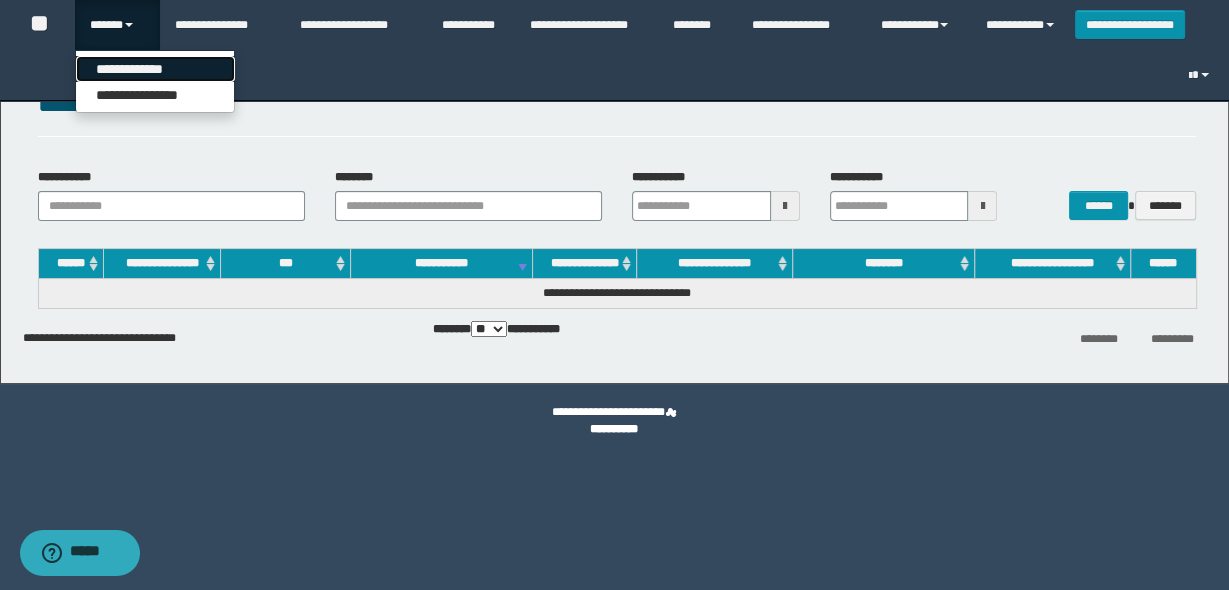 click on "**********" at bounding box center (155, 69) 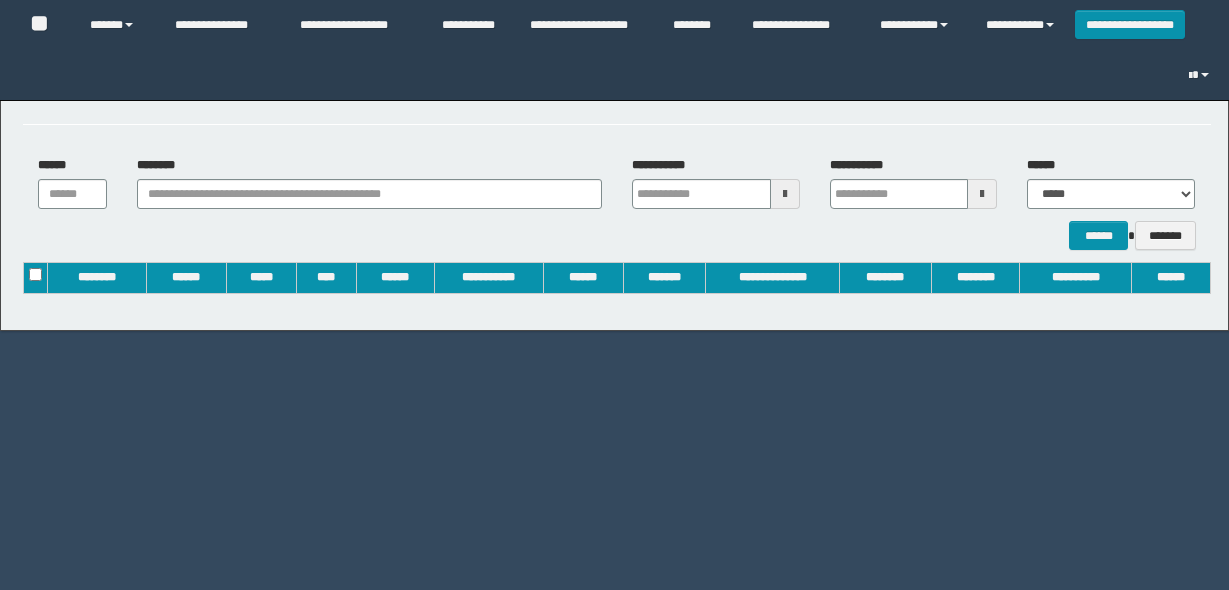 scroll, scrollTop: 0, scrollLeft: 0, axis: both 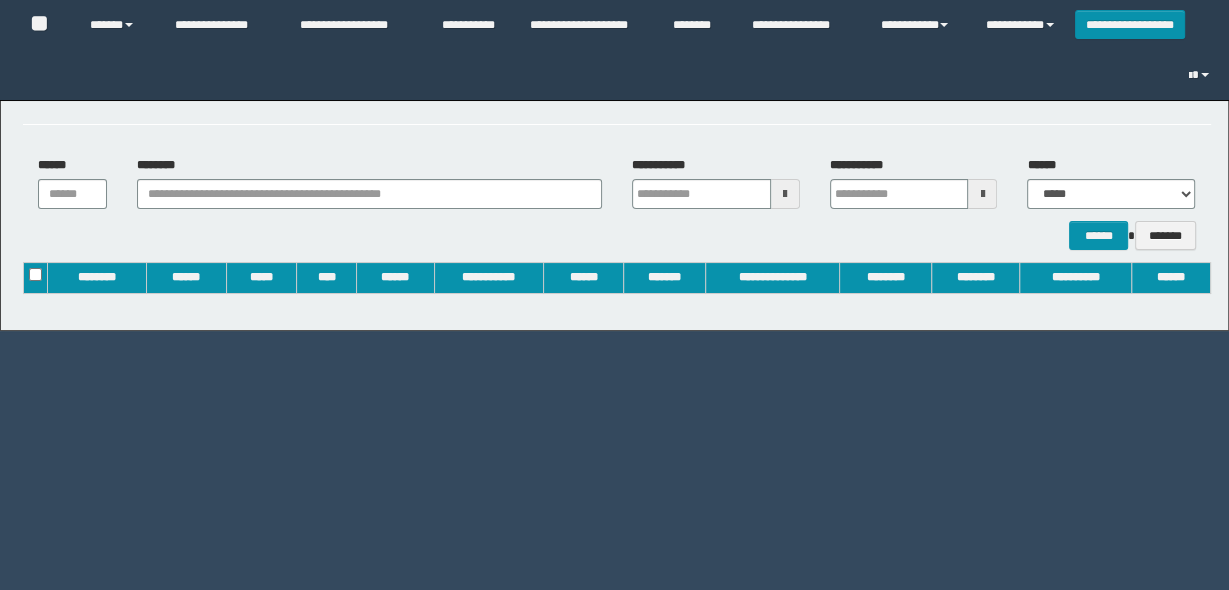 type on "**********" 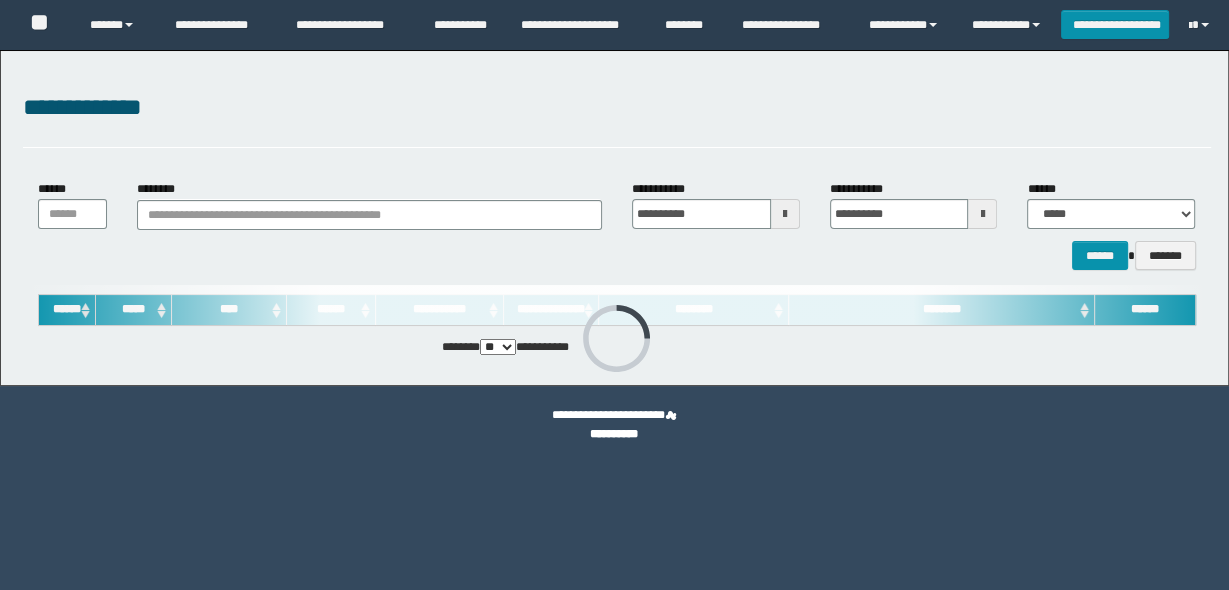 scroll, scrollTop: 0, scrollLeft: 0, axis: both 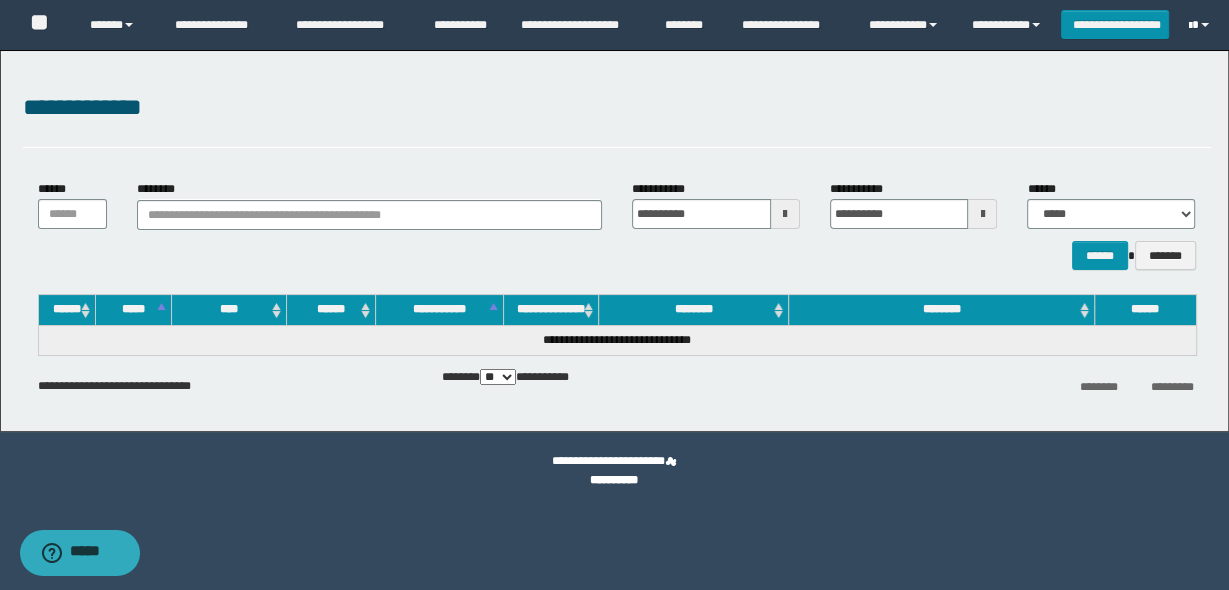 click at bounding box center [1201, 25] 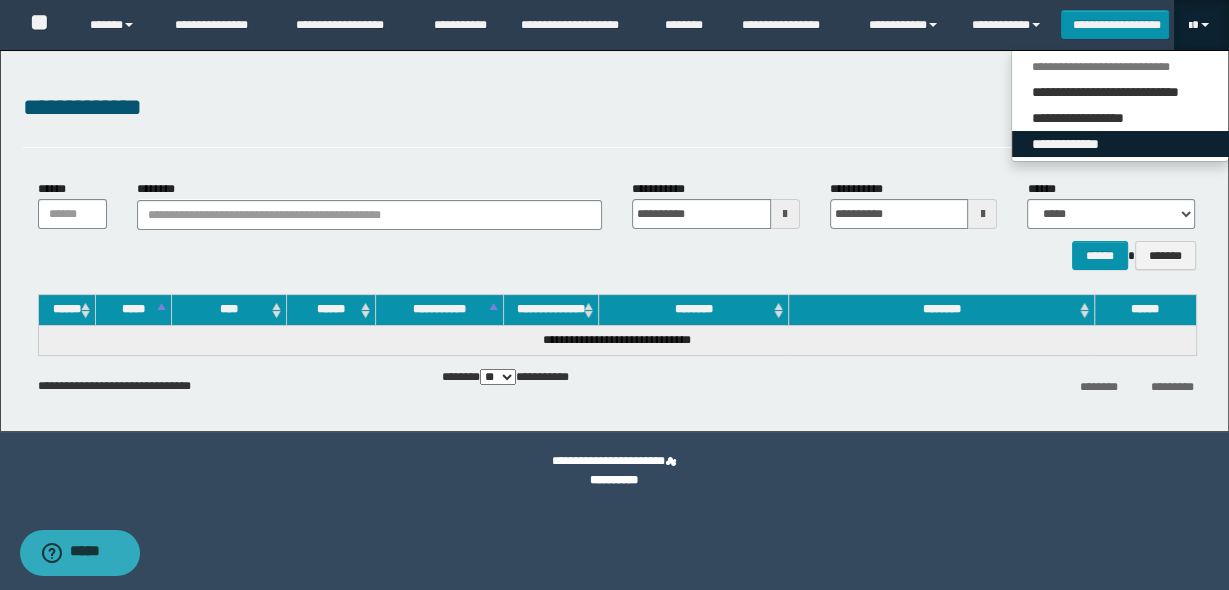 click on "**********" at bounding box center (1120, 144) 